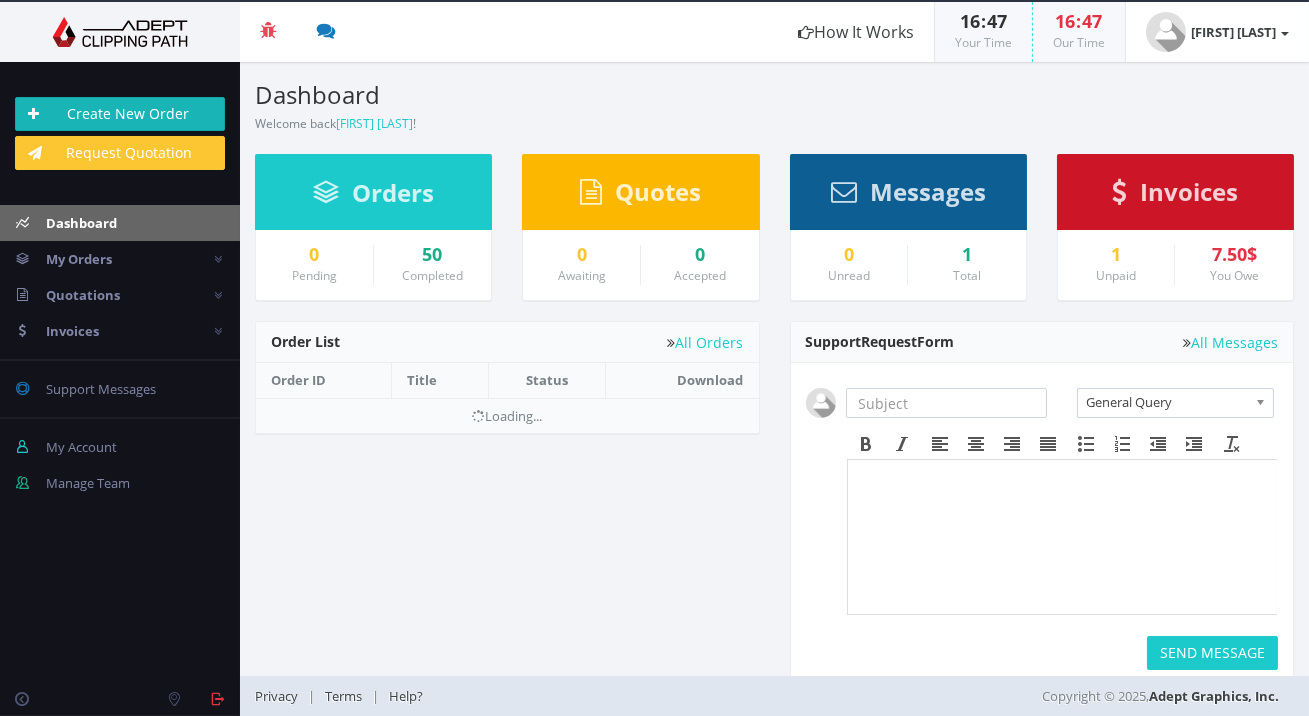 scroll, scrollTop: 0, scrollLeft: 0, axis: both 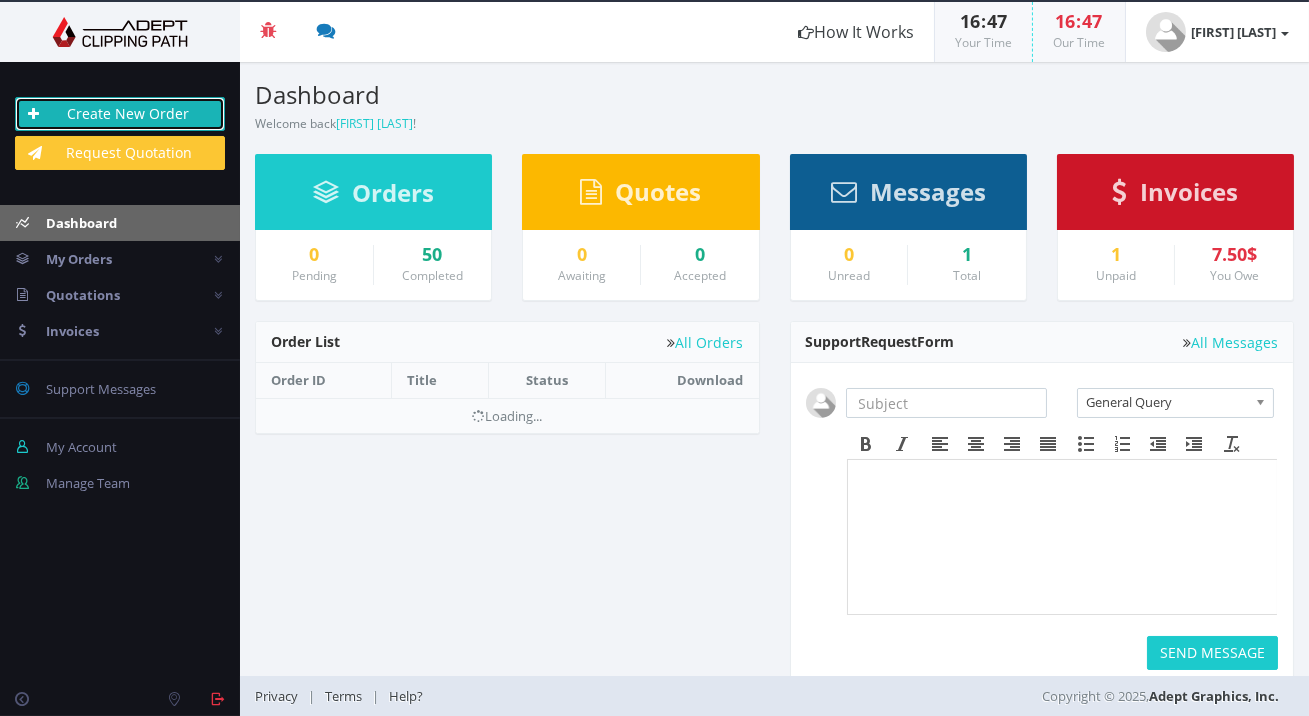 click on "Create New Order" at bounding box center [120, 114] 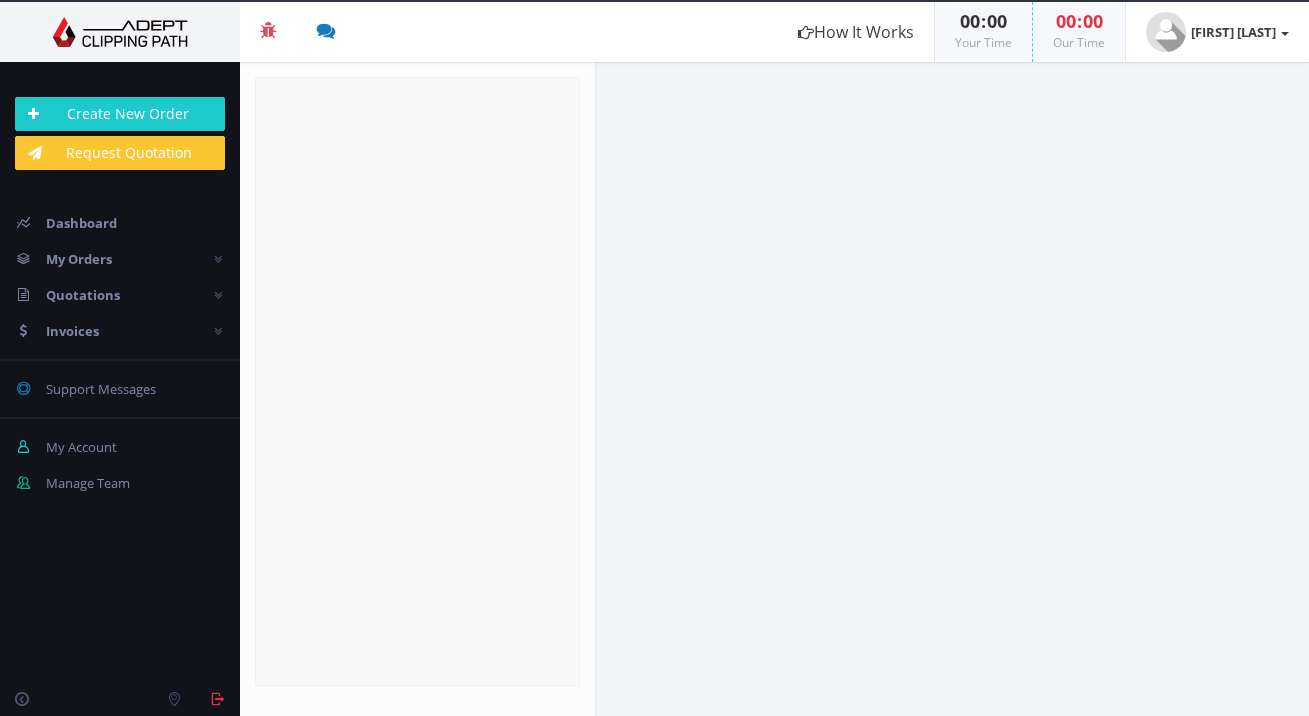 scroll, scrollTop: 0, scrollLeft: 0, axis: both 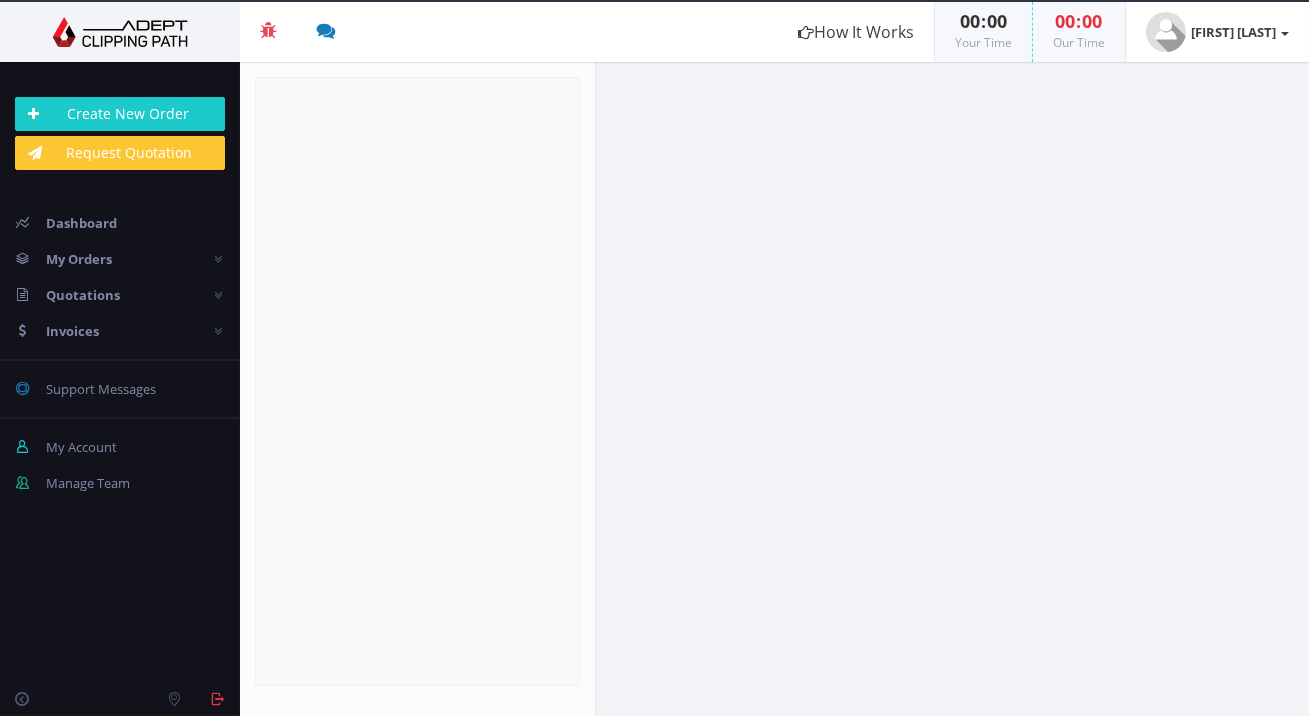 radio on "true" 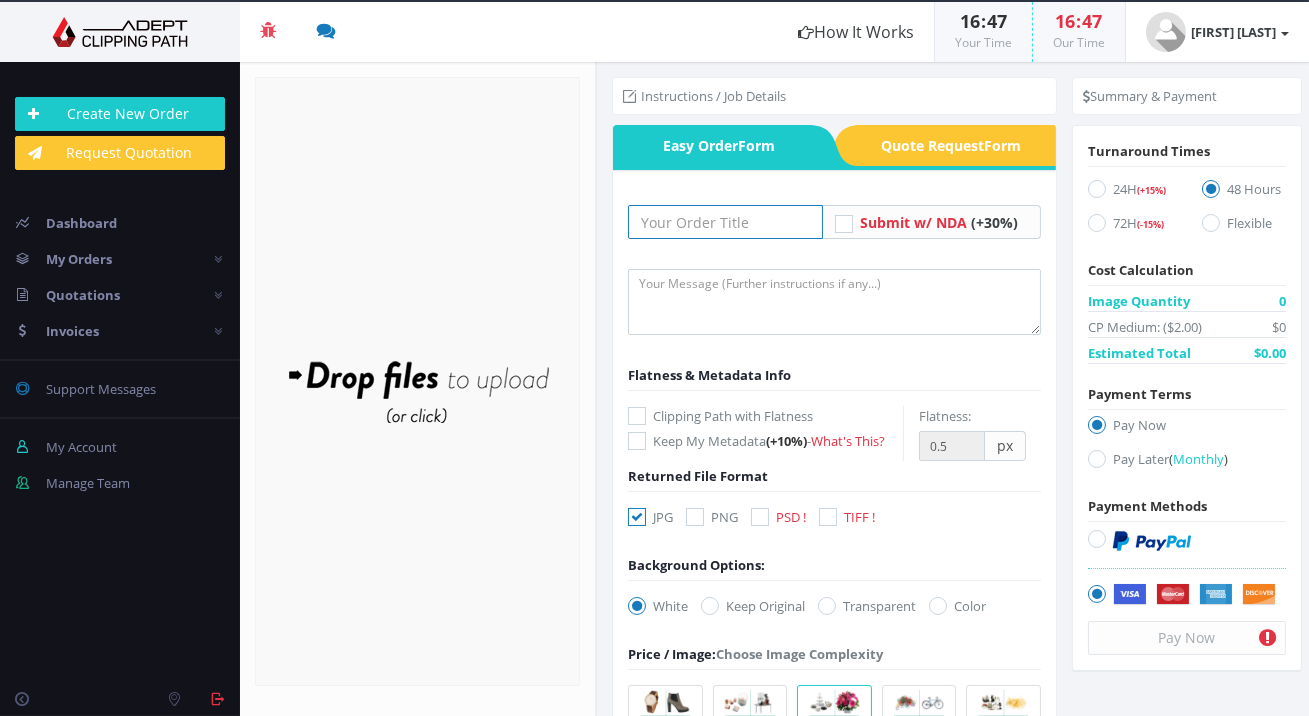 click at bounding box center (725, 222) 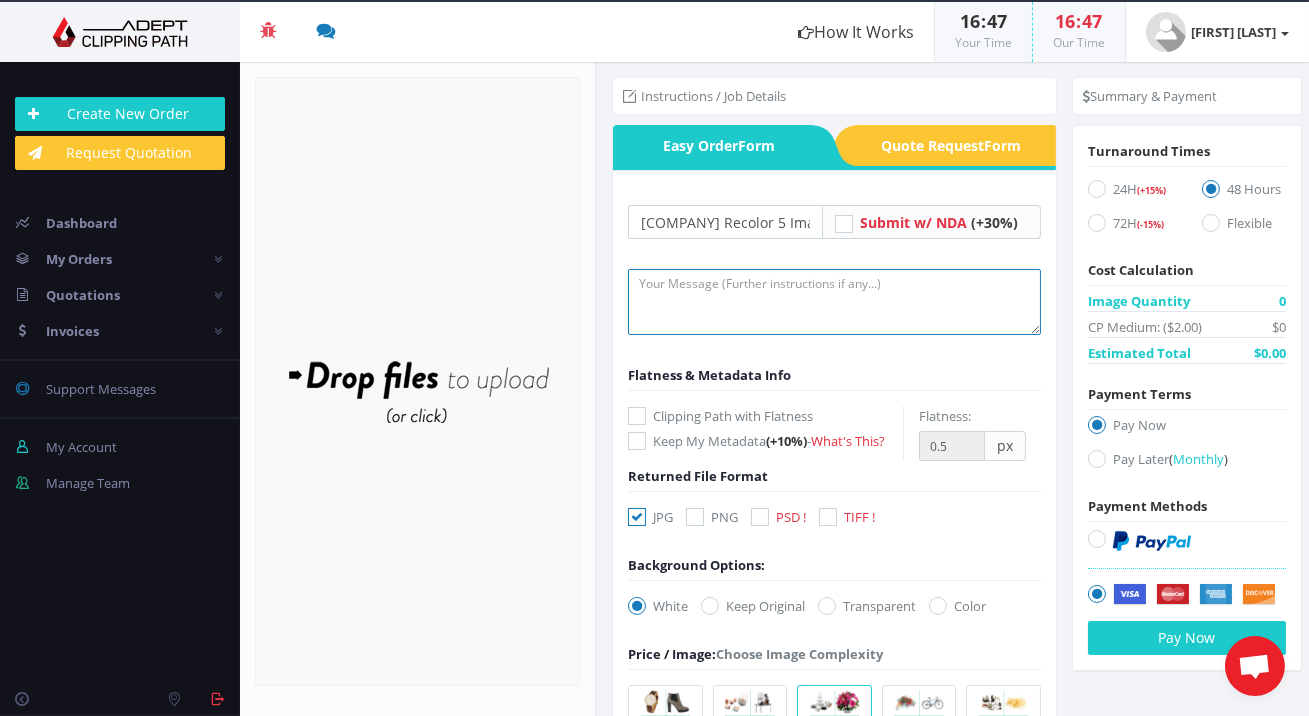 click at bounding box center (834, 302) 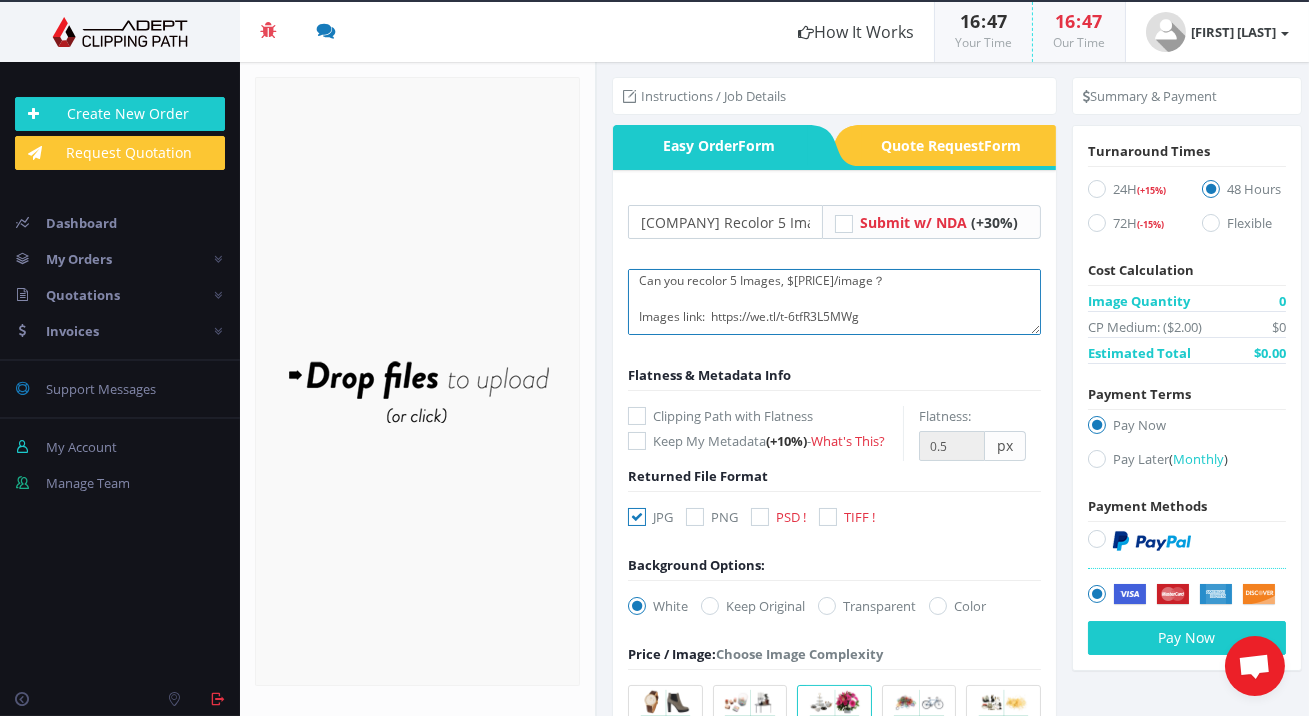 scroll, scrollTop: 0, scrollLeft: 0, axis: both 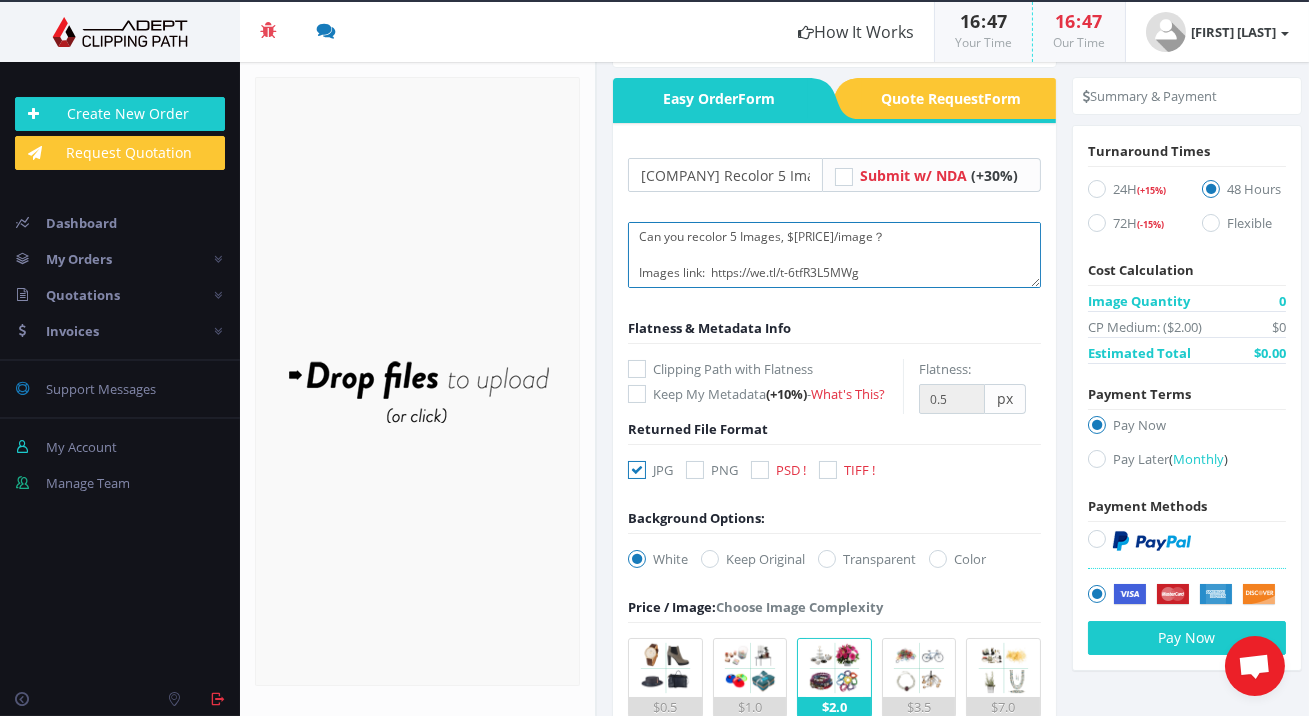 type on "Can you recolor 5 Images, $1.25/image？
Images link:  https://we.tl/t-6tfR3L5MWg
1. Folders are named with the Style Number - New Color Needed - Recoloring Area.
Color standards are in each folder.
2. Image Dimensions: Original Size" 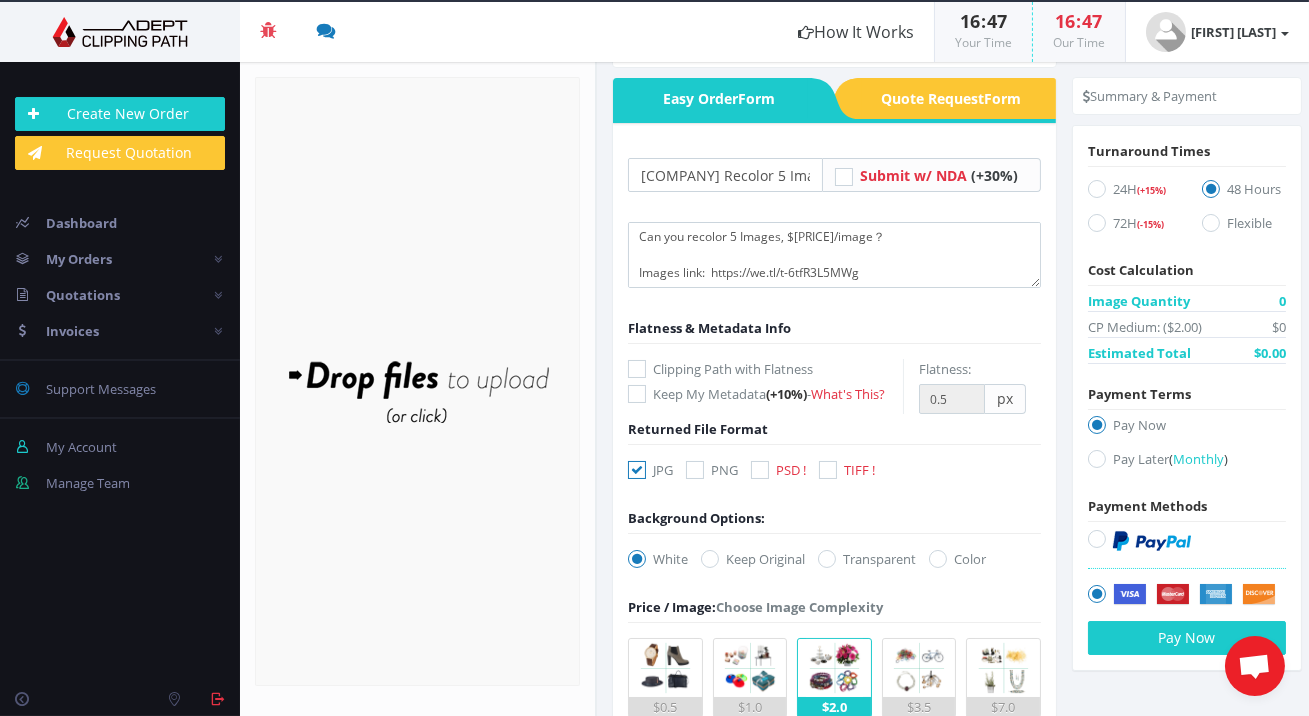 click on "Keep Original" at bounding box center (753, 559) 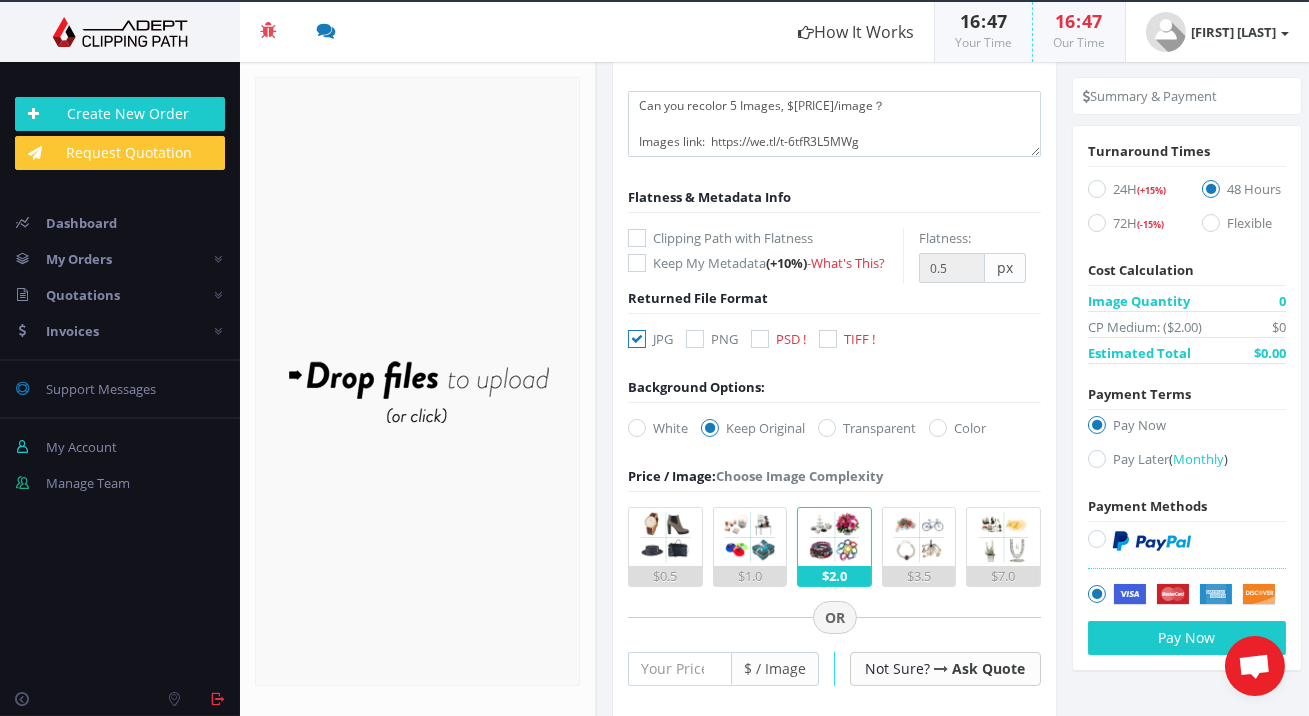 scroll, scrollTop: 250, scrollLeft: 0, axis: vertical 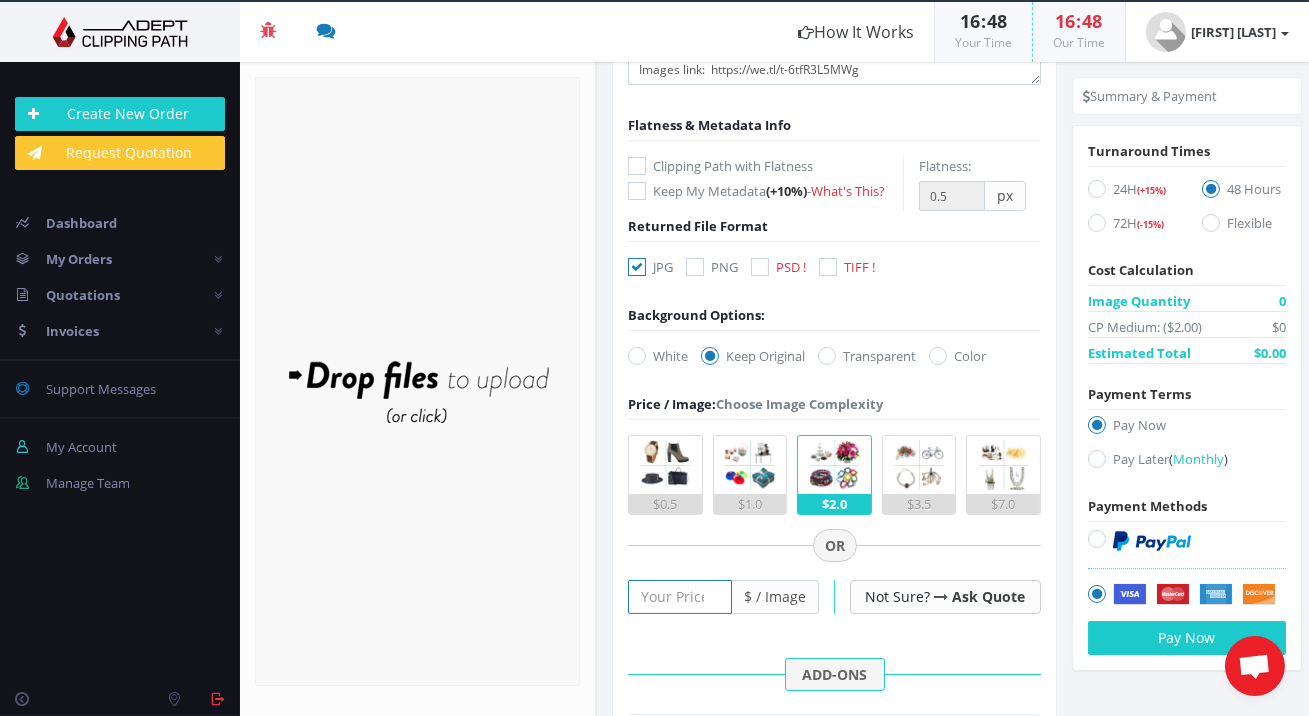 click at bounding box center (679, 597) 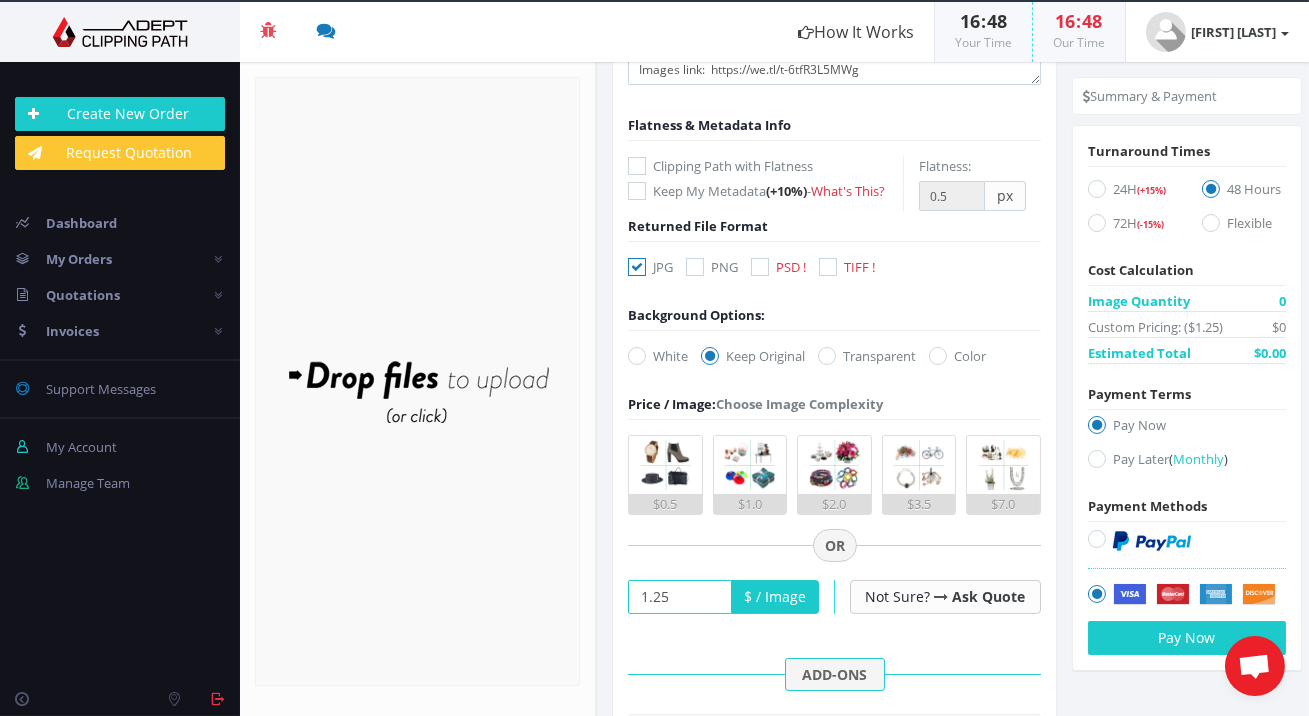 type on "1.25" 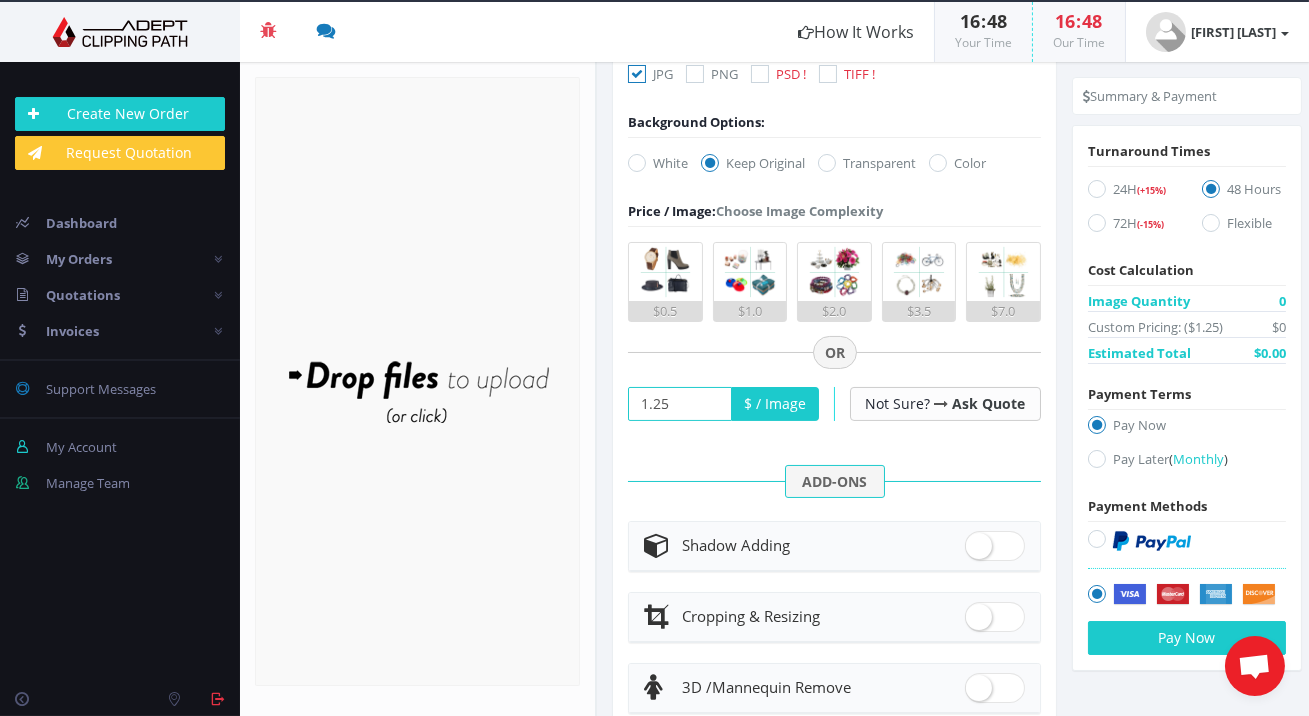 scroll, scrollTop: 651, scrollLeft: 0, axis: vertical 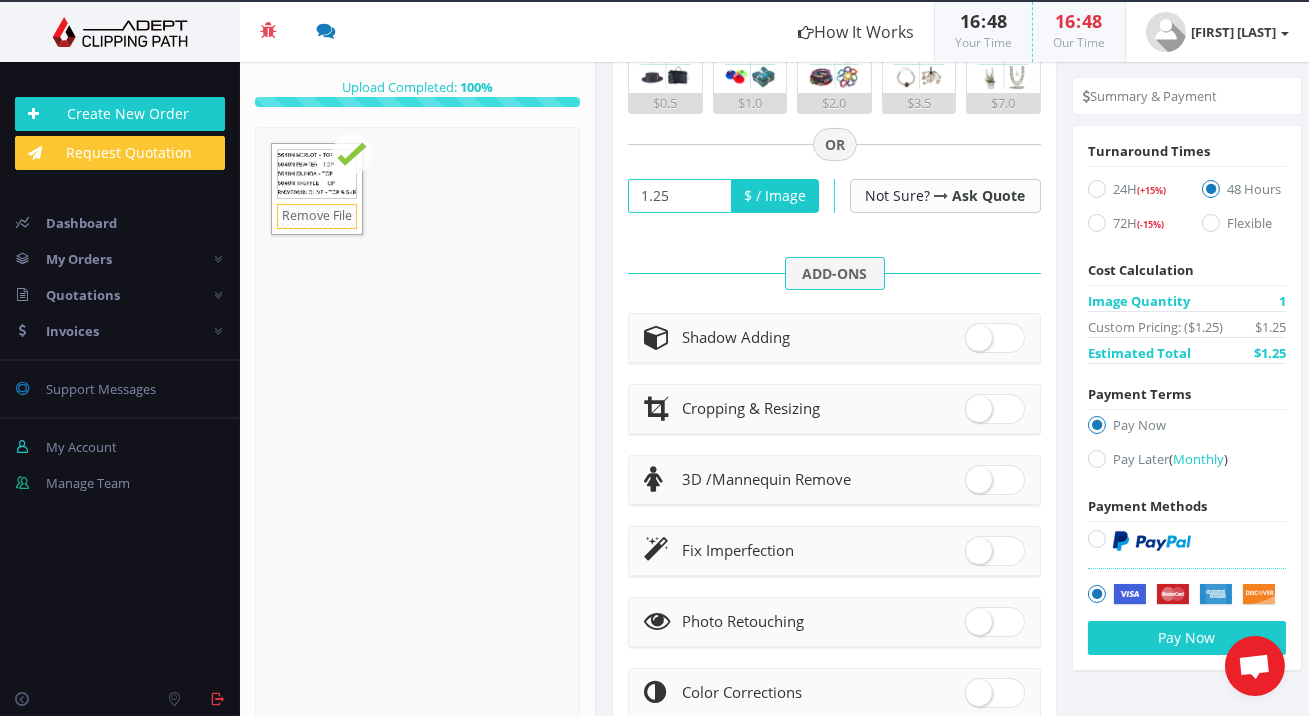 click at bounding box center [1097, 459] 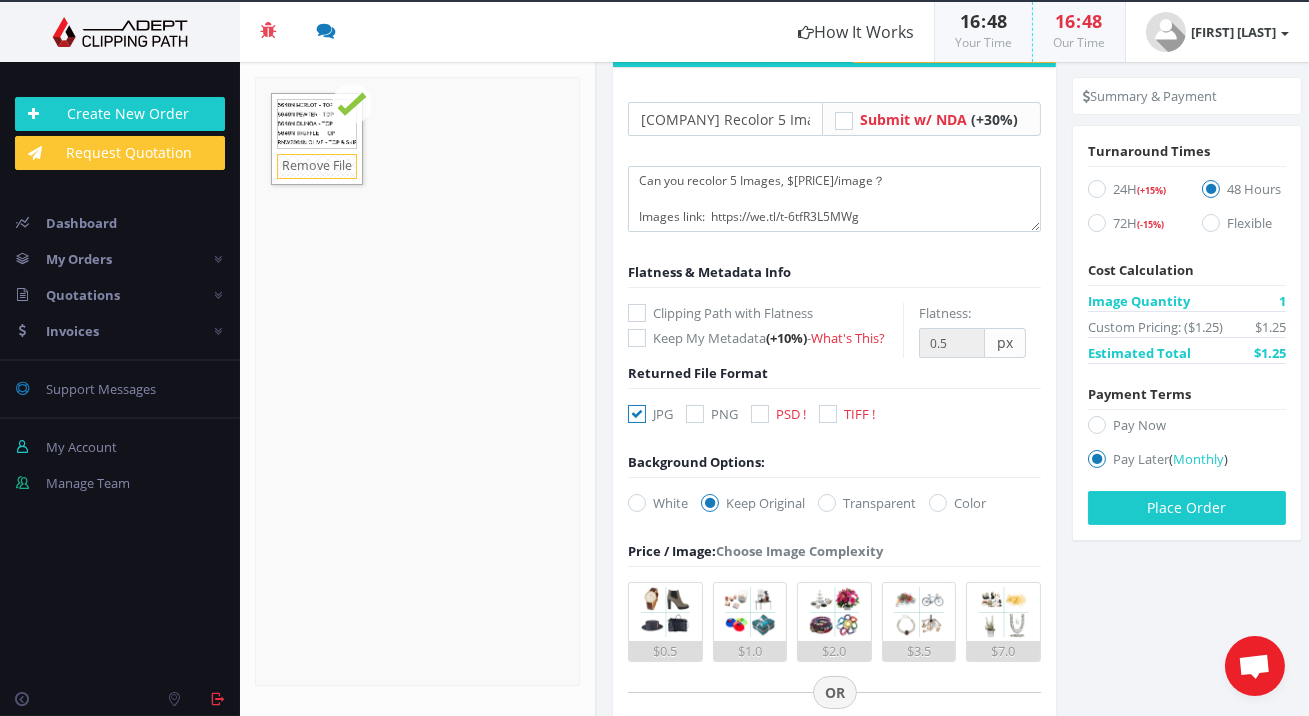 scroll, scrollTop: 0, scrollLeft: 0, axis: both 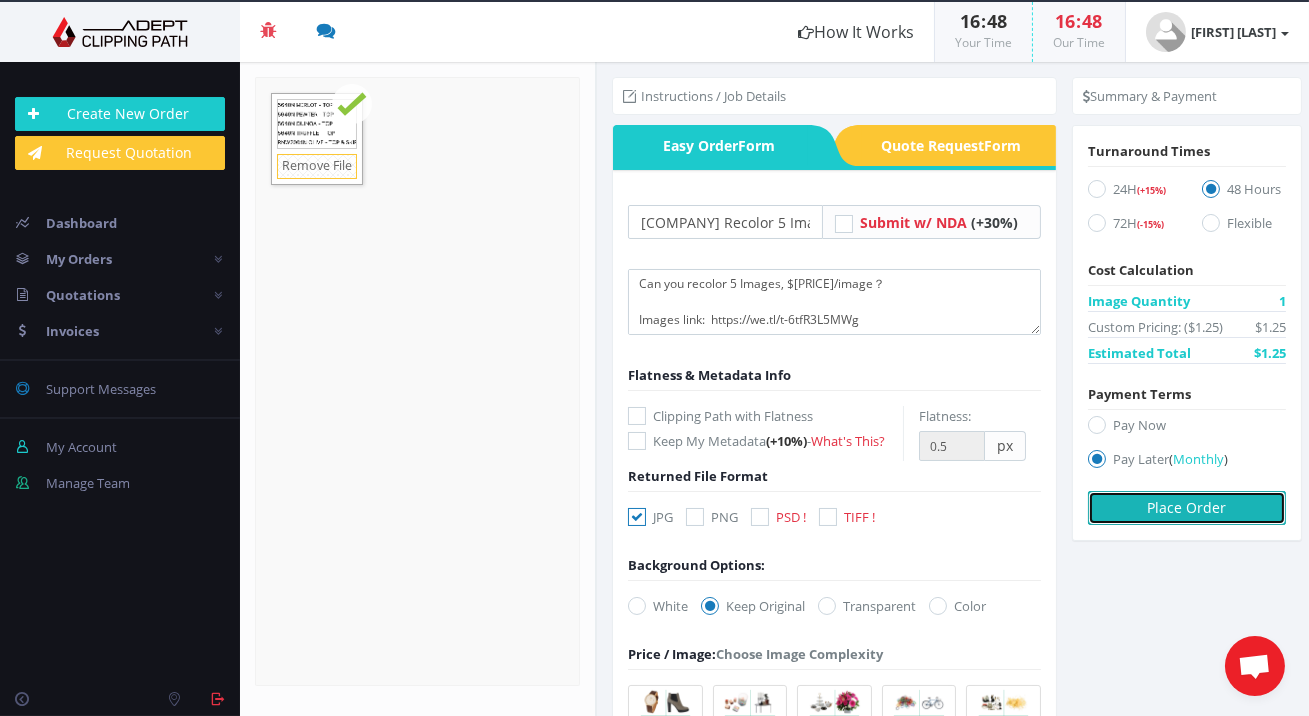 click on "Place Order" at bounding box center [1187, 508] 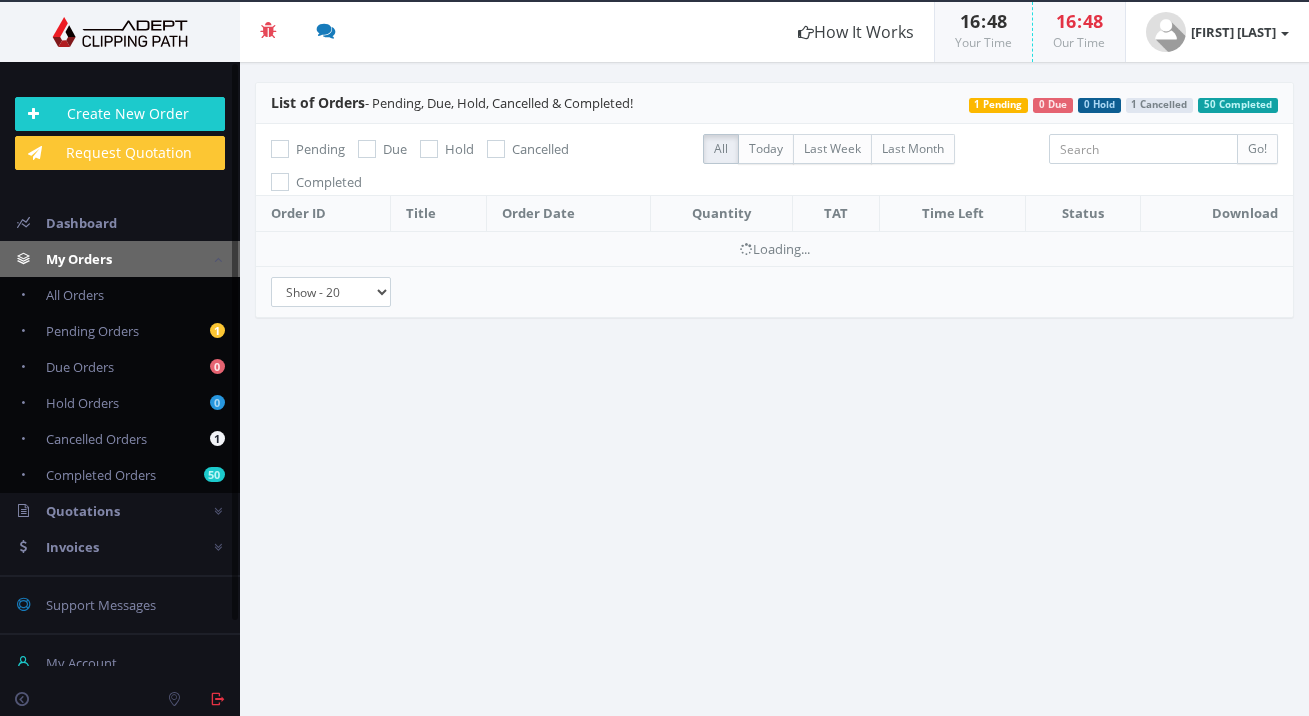 scroll, scrollTop: 0, scrollLeft: 0, axis: both 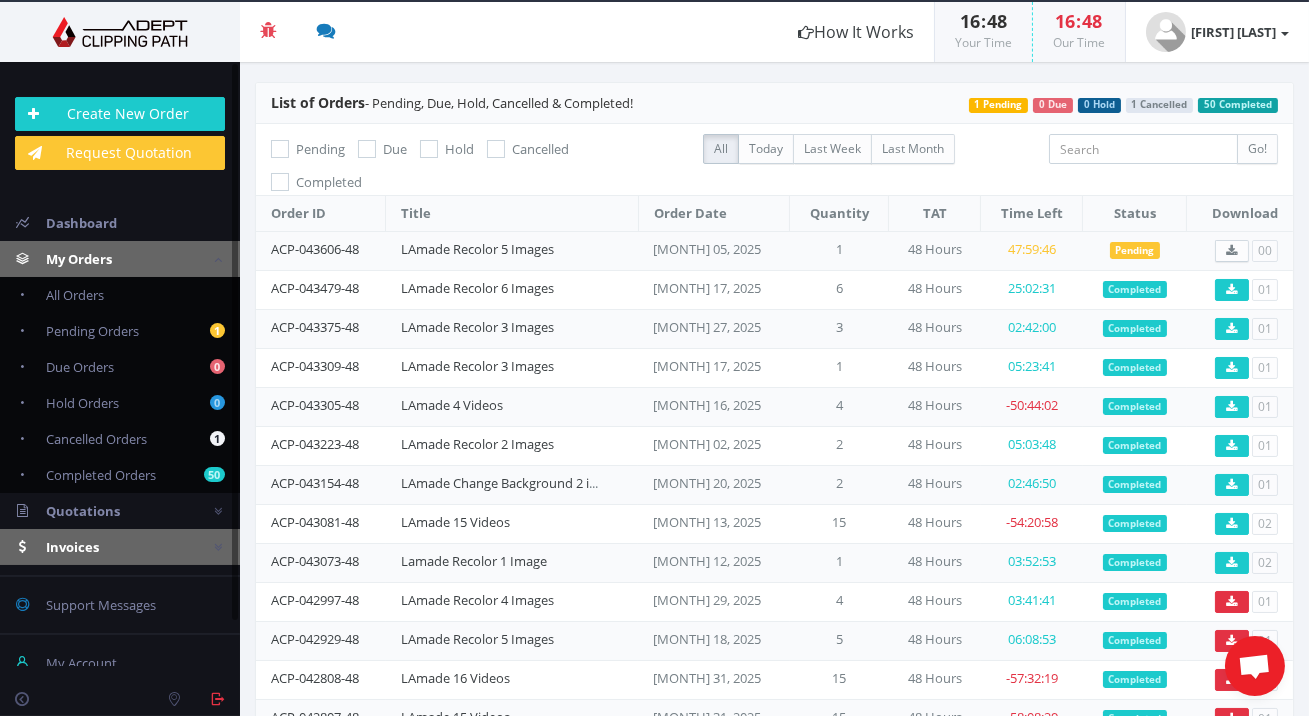 click on "Invoices" at bounding box center [120, 547] 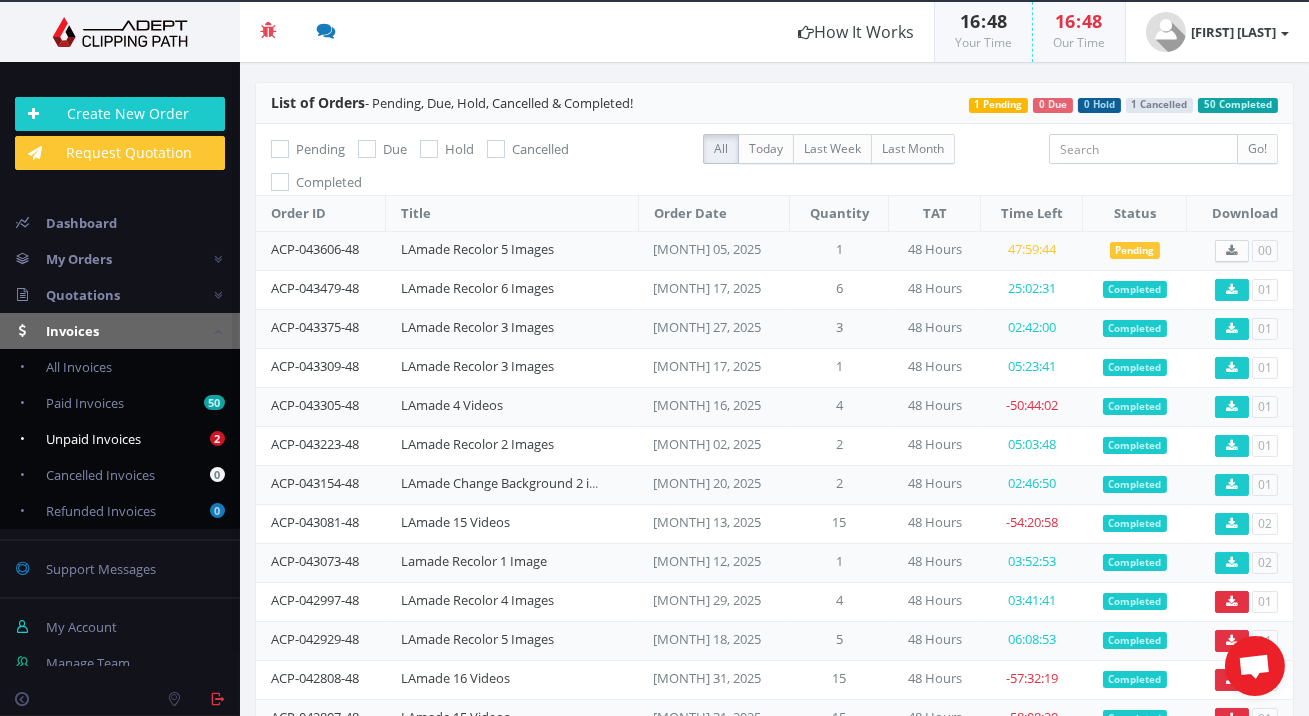 click on "2
Unpaid Invoices" at bounding box center [120, 439] 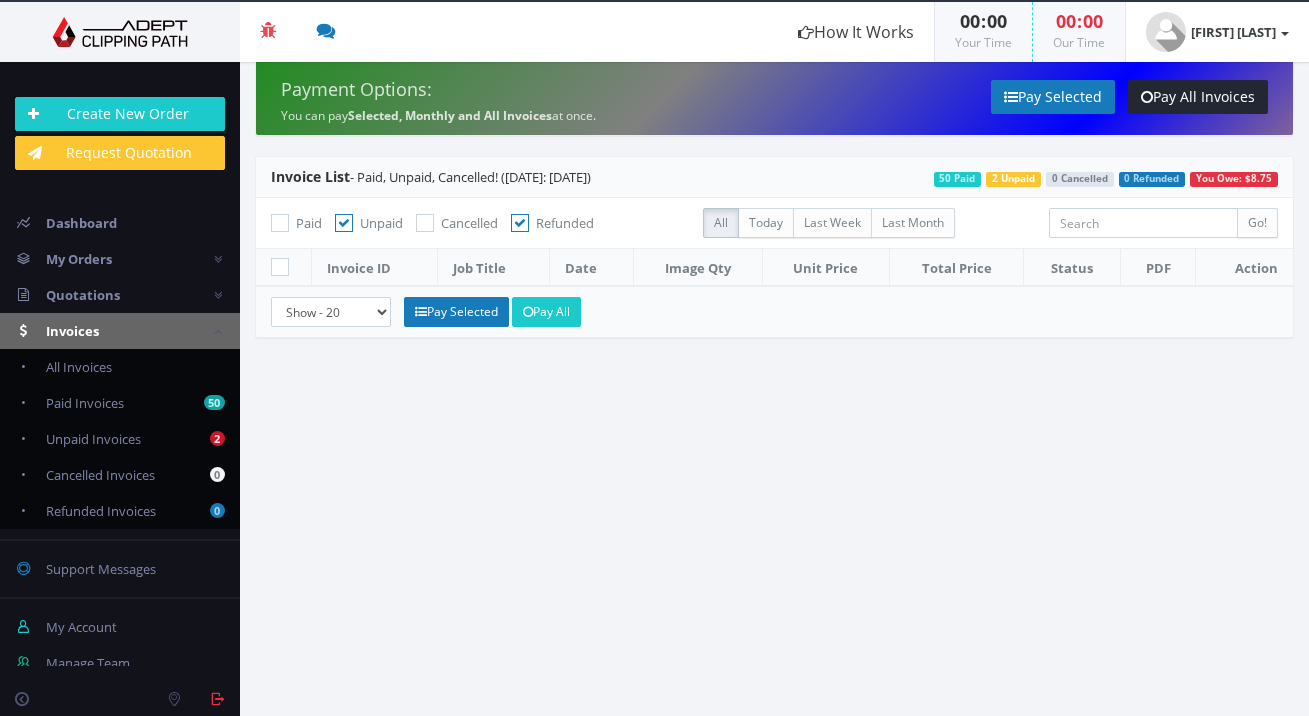 checkbox on "true" 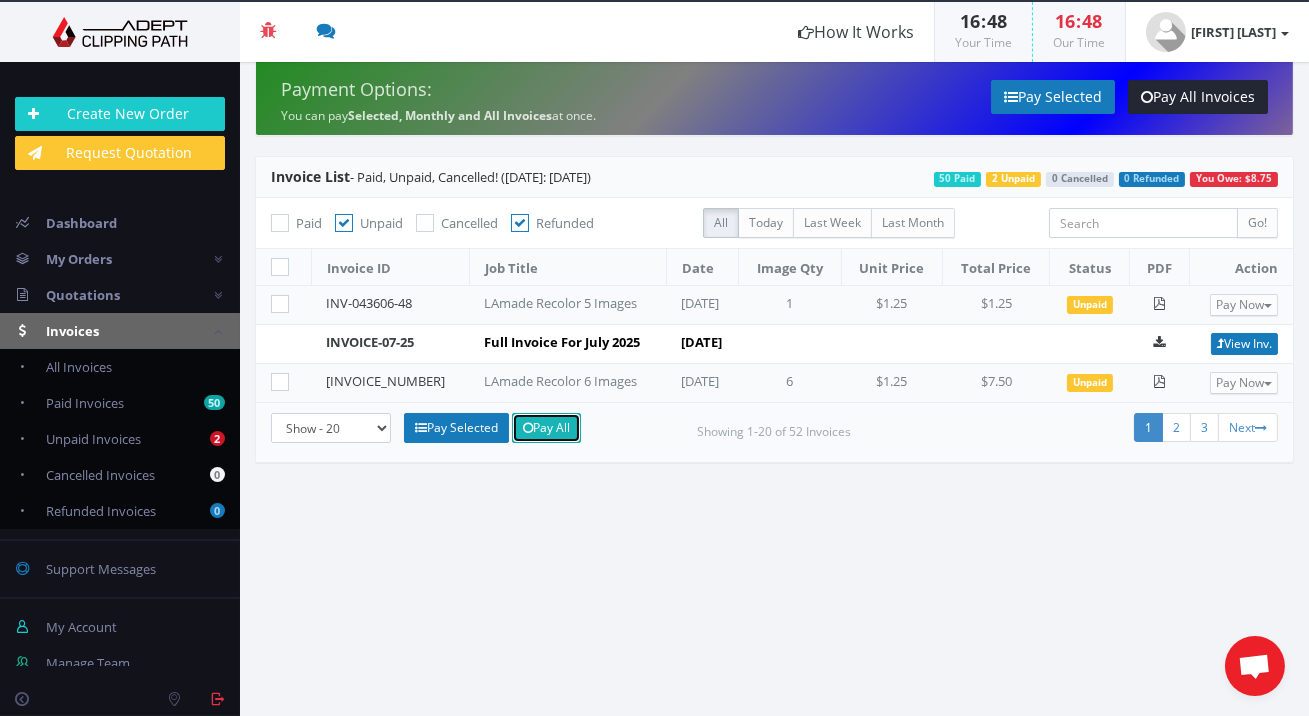 click on "Pay All" at bounding box center (546, 428) 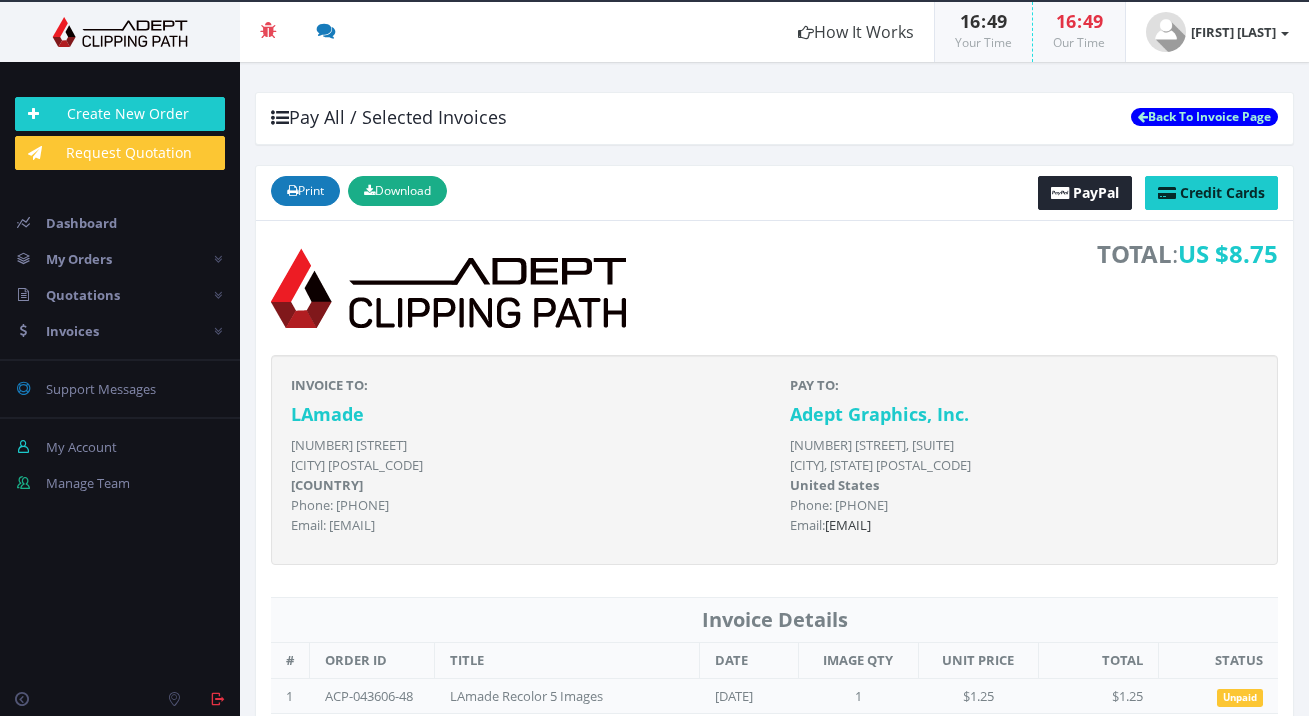 scroll, scrollTop: 0, scrollLeft: 0, axis: both 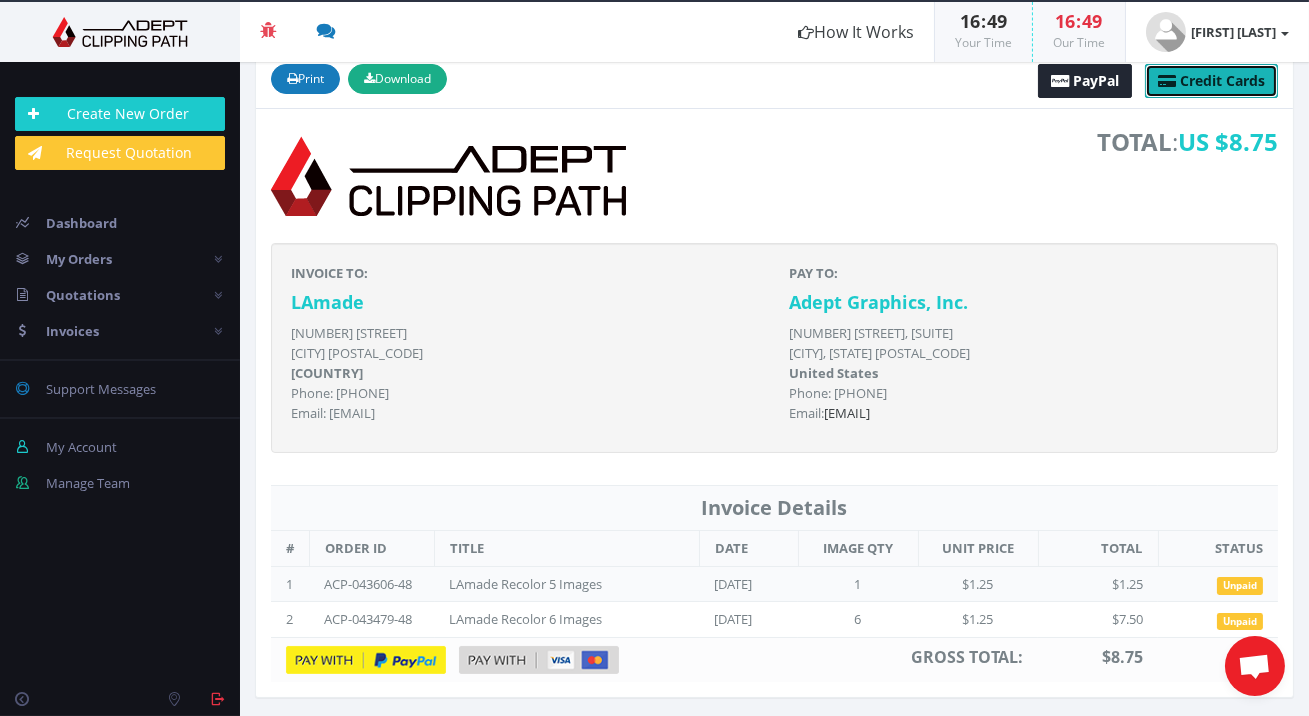 click on "Credit Cards" at bounding box center (1211, 81) 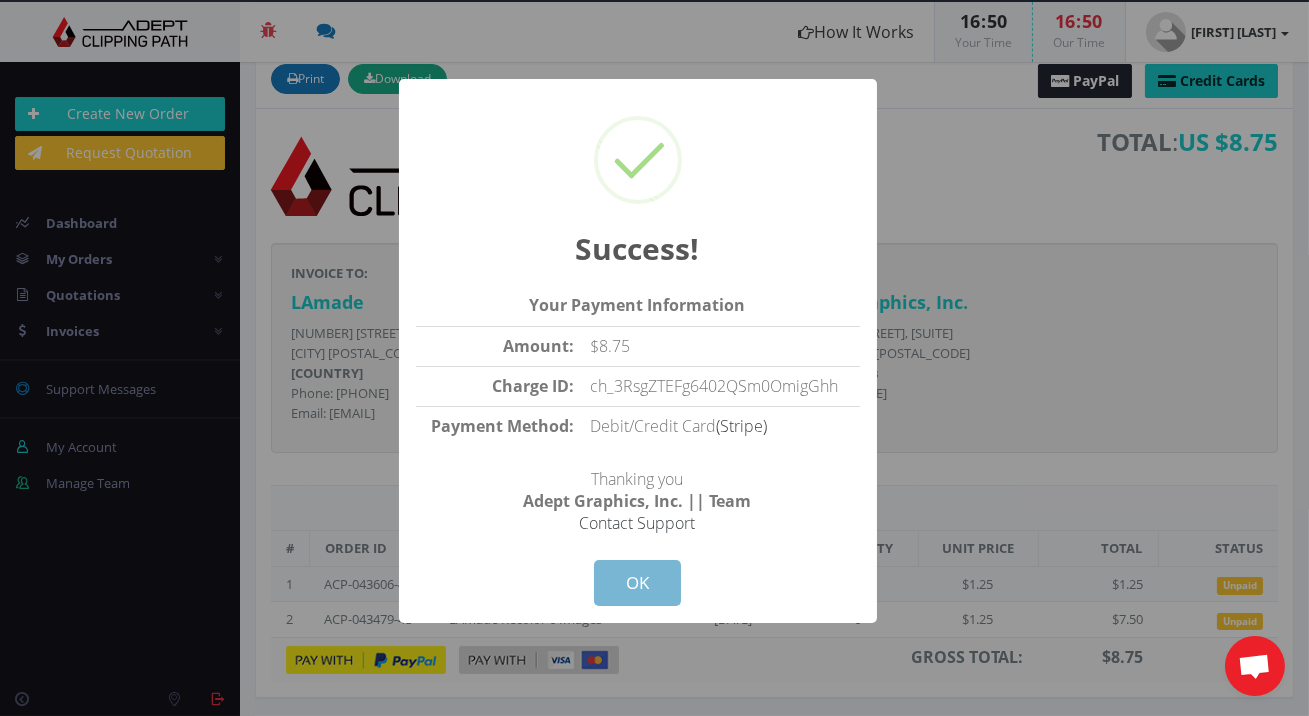click on "OK" at bounding box center [637, 583] 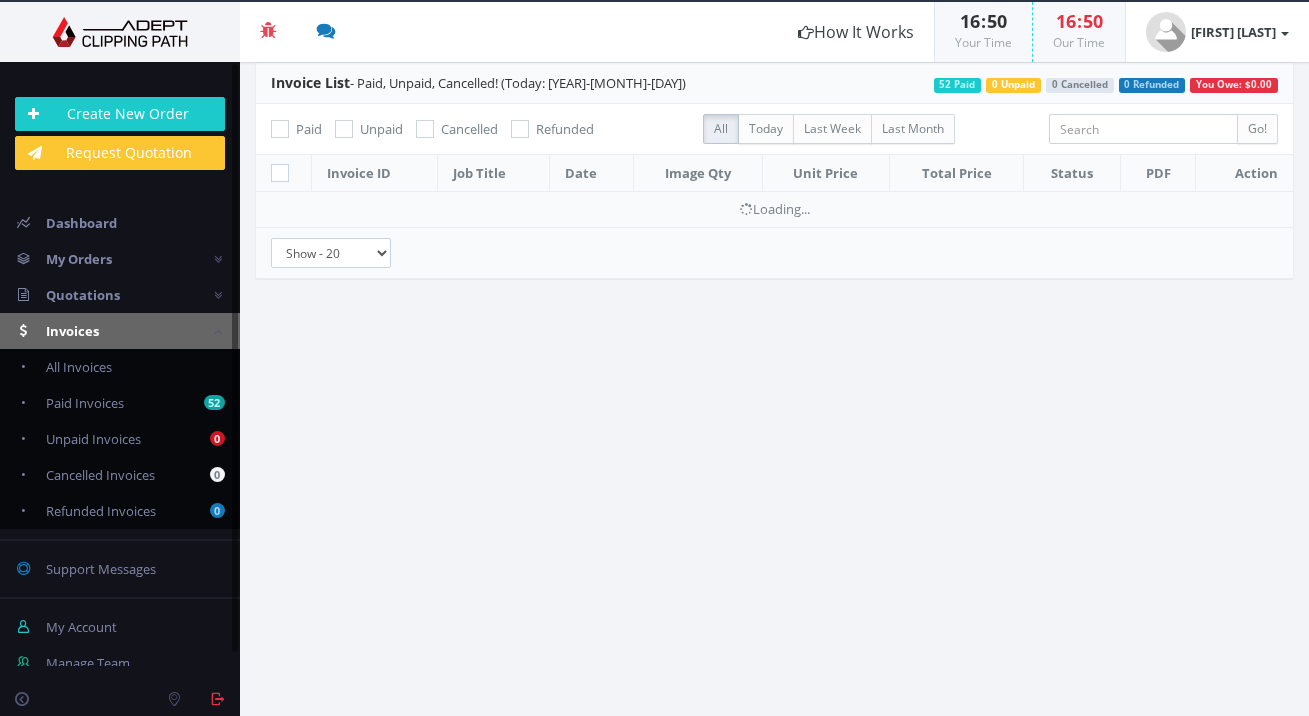 scroll, scrollTop: 0, scrollLeft: 0, axis: both 